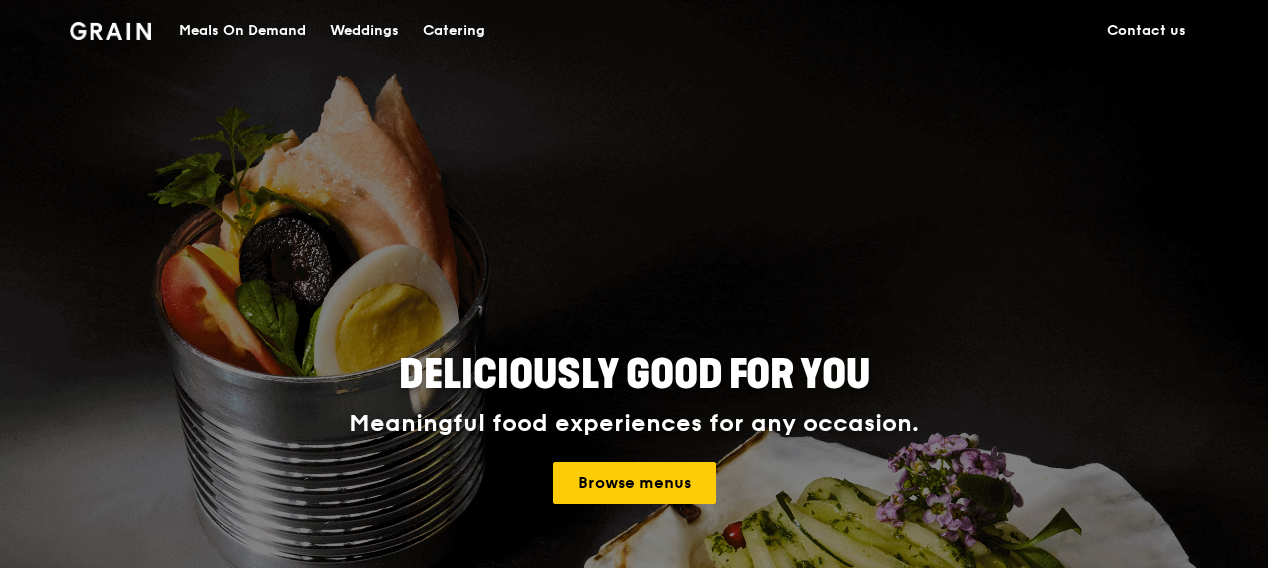 scroll, scrollTop: 0, scrollLeft: 0, axis: both 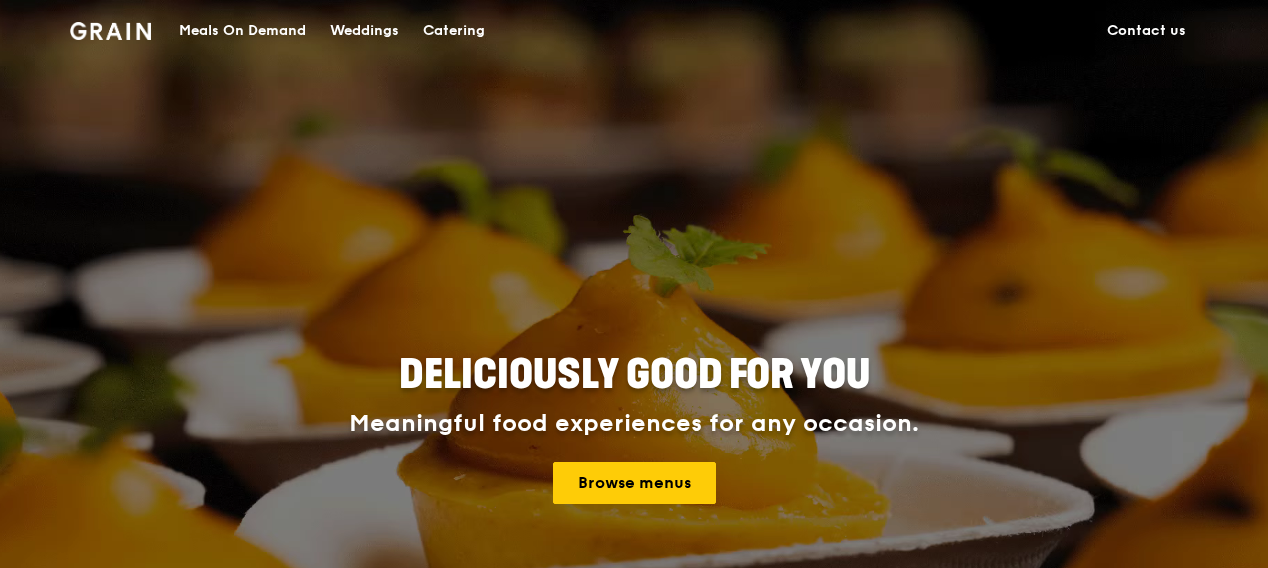 click on "Meals On Demand" at bounding box center (242, 31) 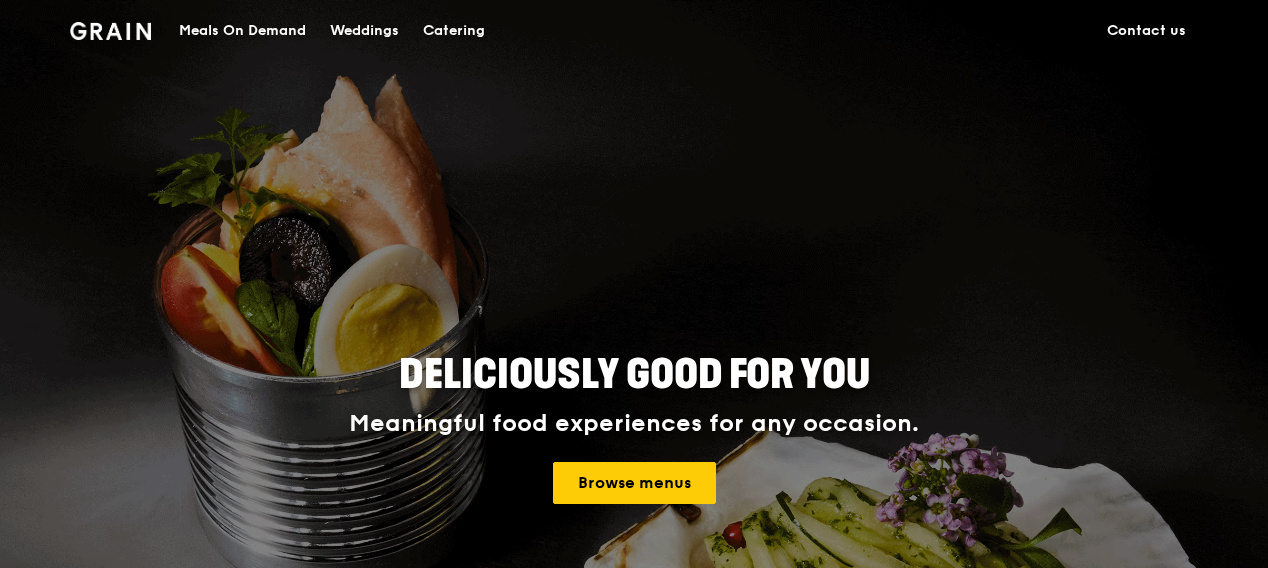 click on "Meals On Demand" at bounding box center (242, 31) 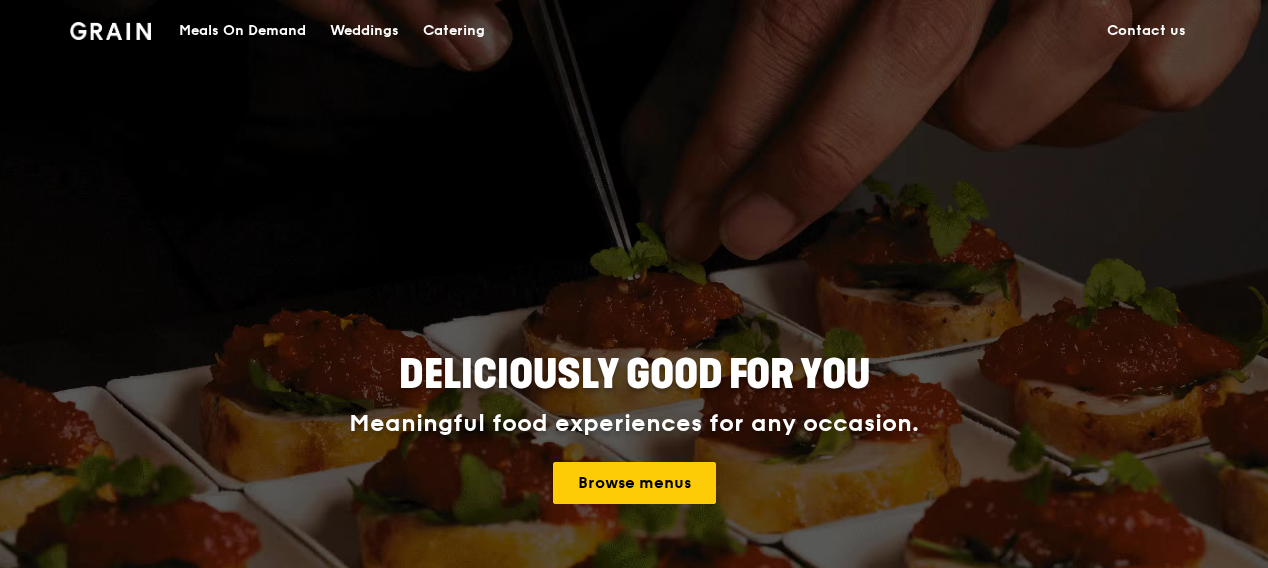 click on "Meals On Demand" at bounding box center [242, 31] 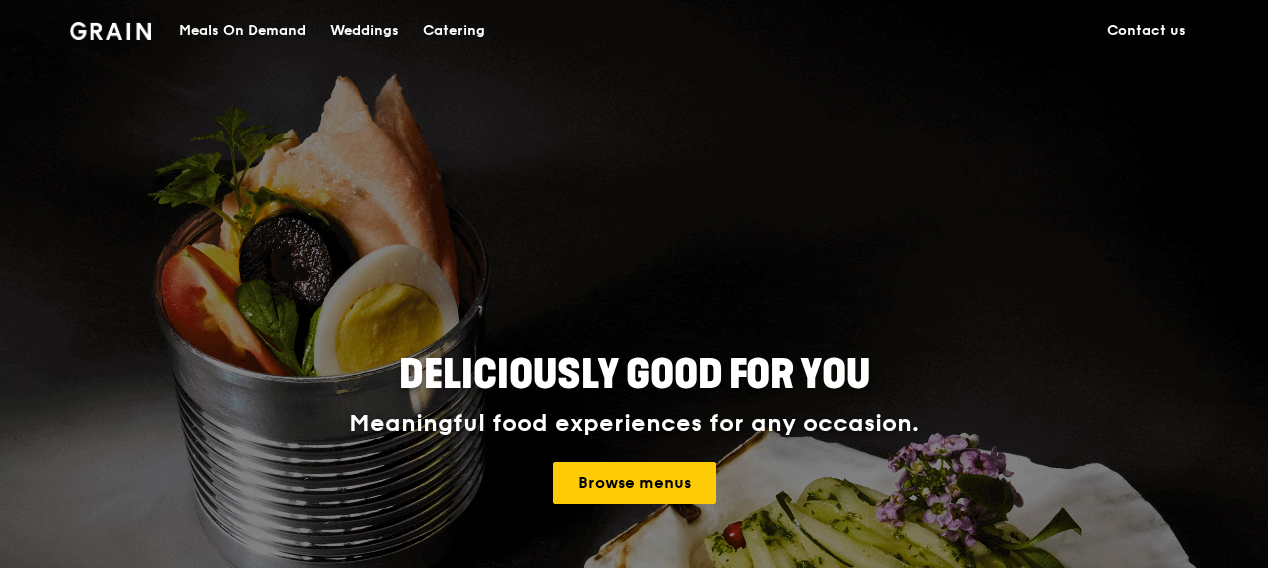 click on "Meals On Demand" at bounding box center [242, 31] 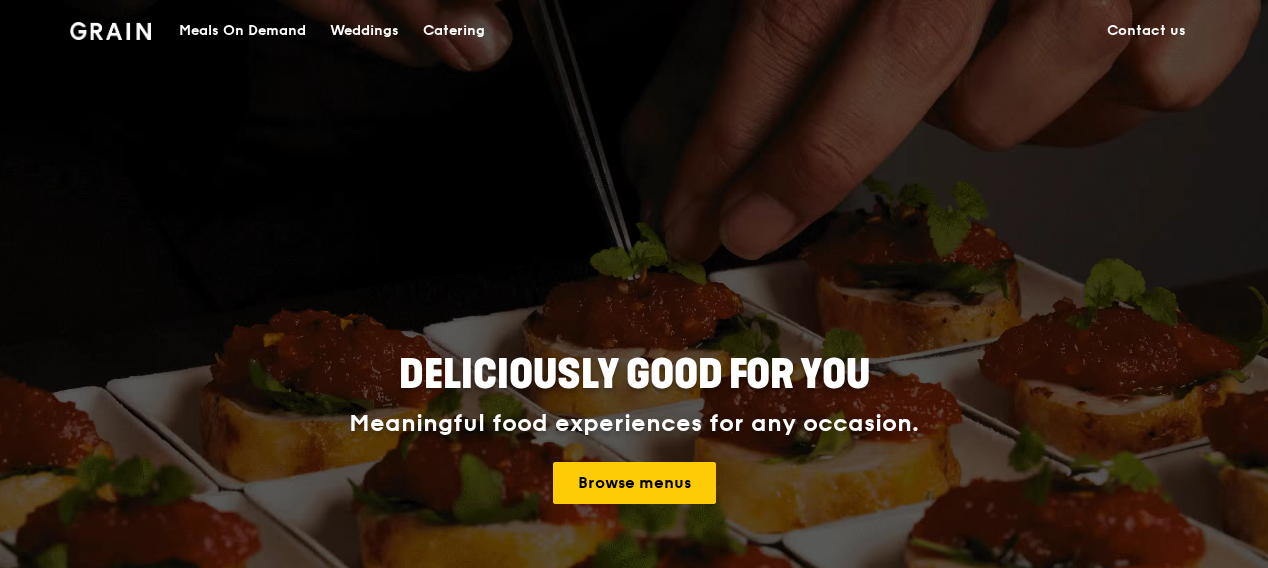click on "Meals On Demand" at bounding box center (242, 31) 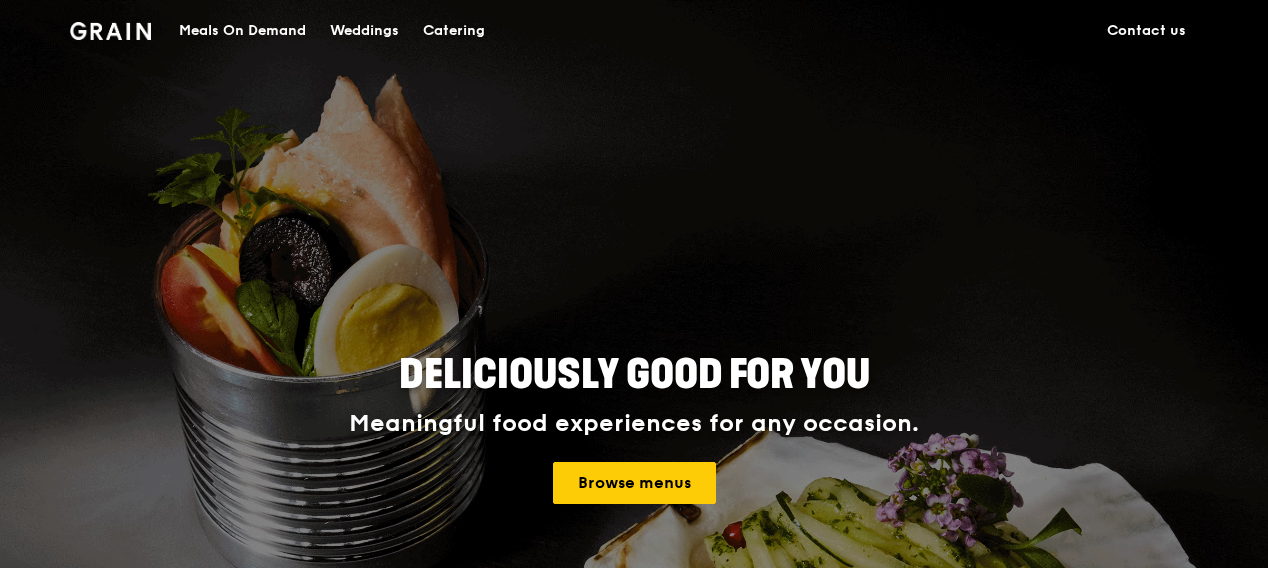 click on "Catering" at bounding box center [454, 31] 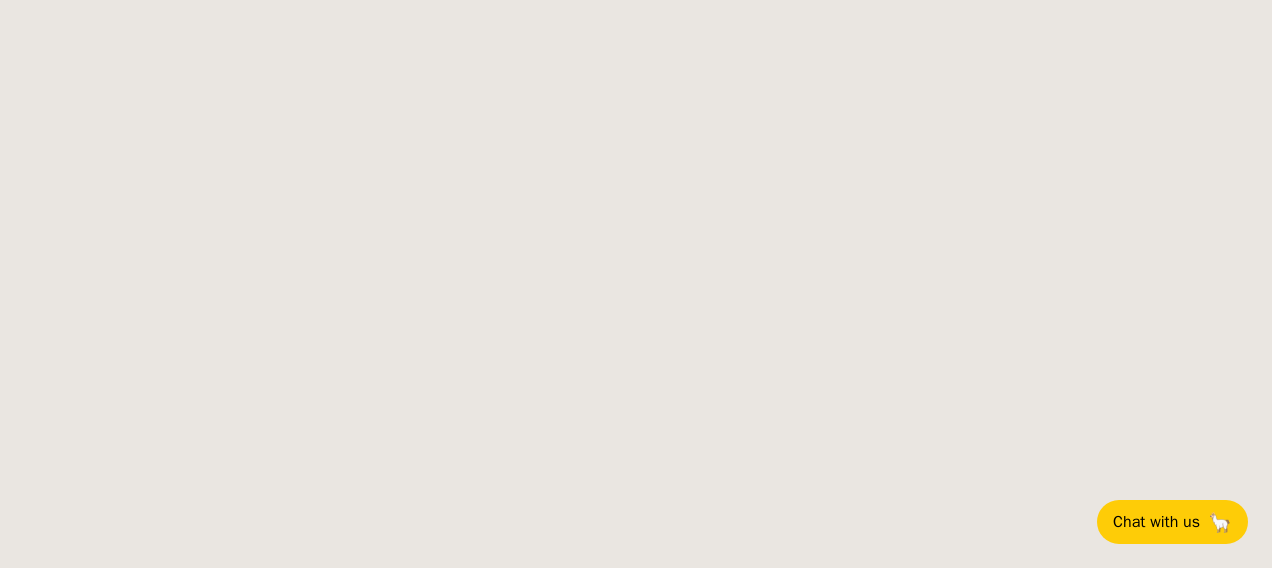 scroll, scrollTop: 0, scrollLeft: 0, axis: both 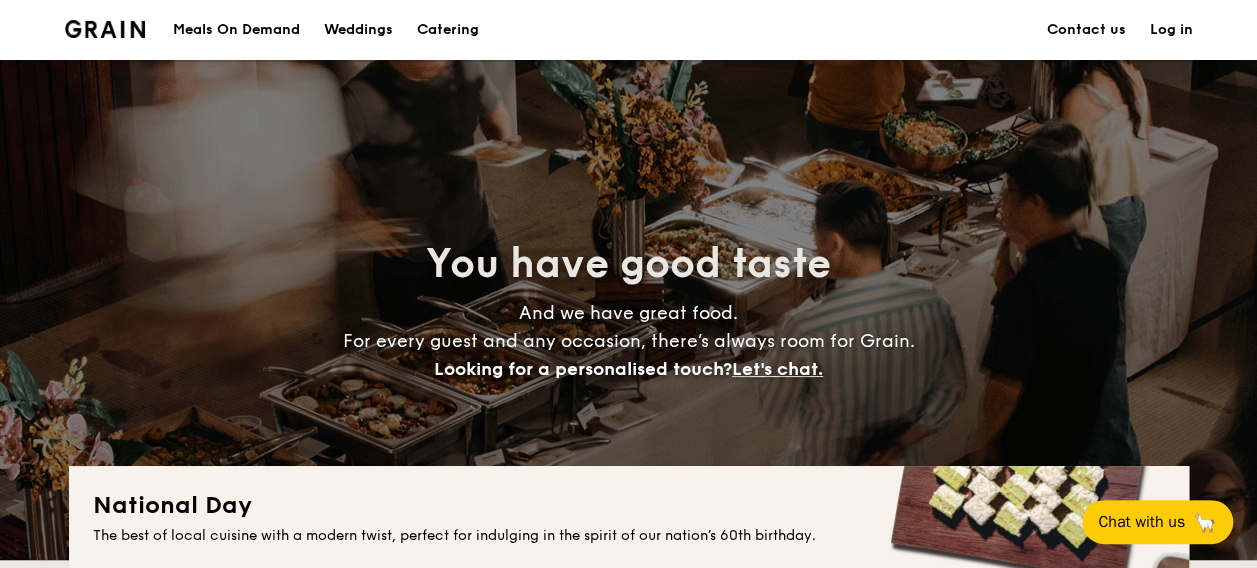click on "Log in" at bounding box center [1171, 30] 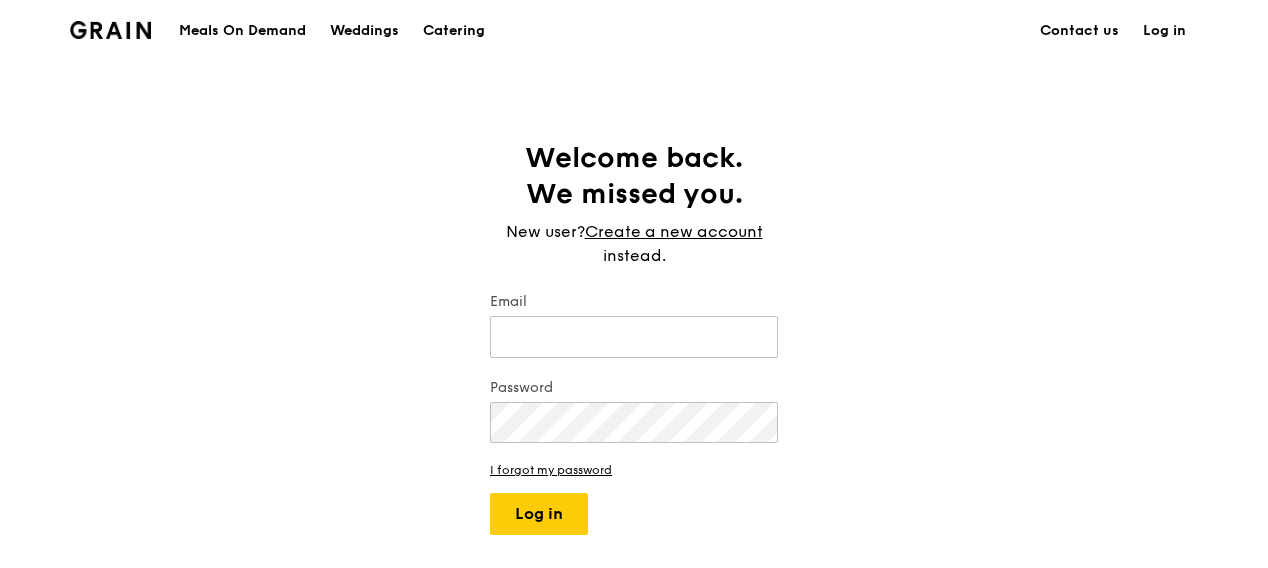 scroll, scrollTop: 0, scrollLeft: 0, axis: both 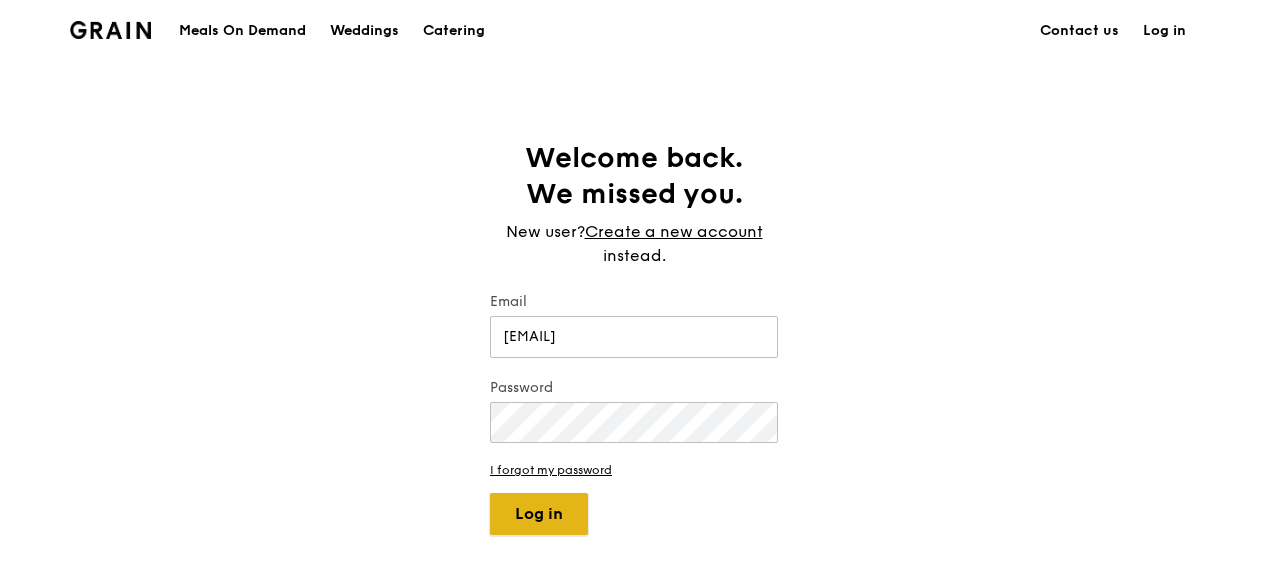 click on "Log in" at bounding box center [539, 514] 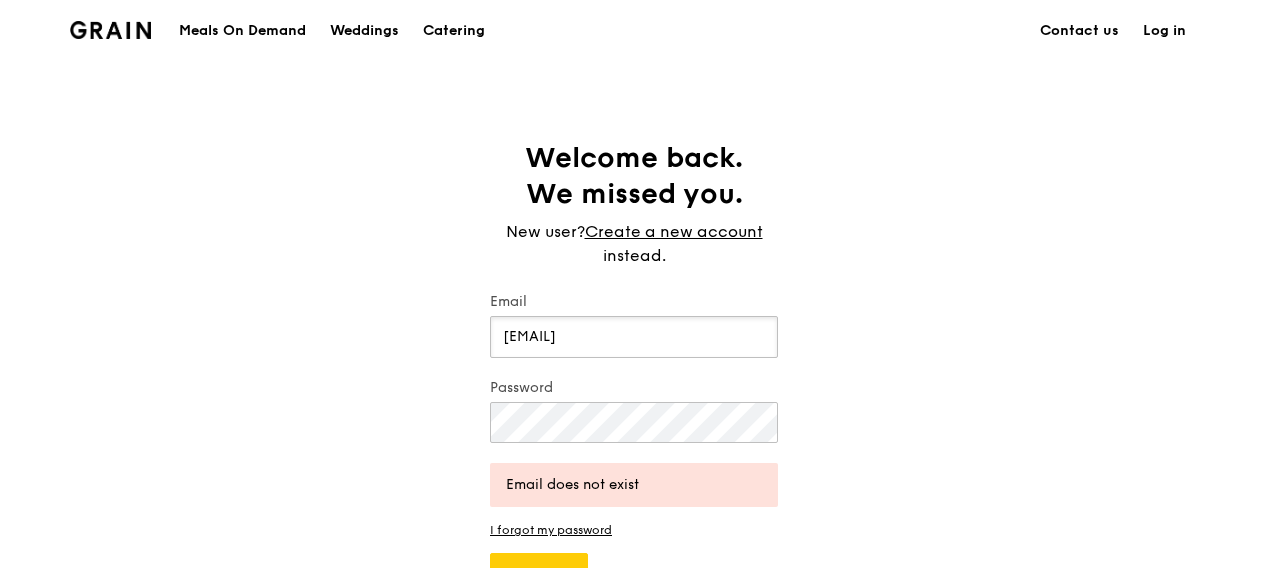 drag, startPoint x: 570, startPoint y: 339, endPoint x: 493, endPoint y: 343, distance: 77.10383 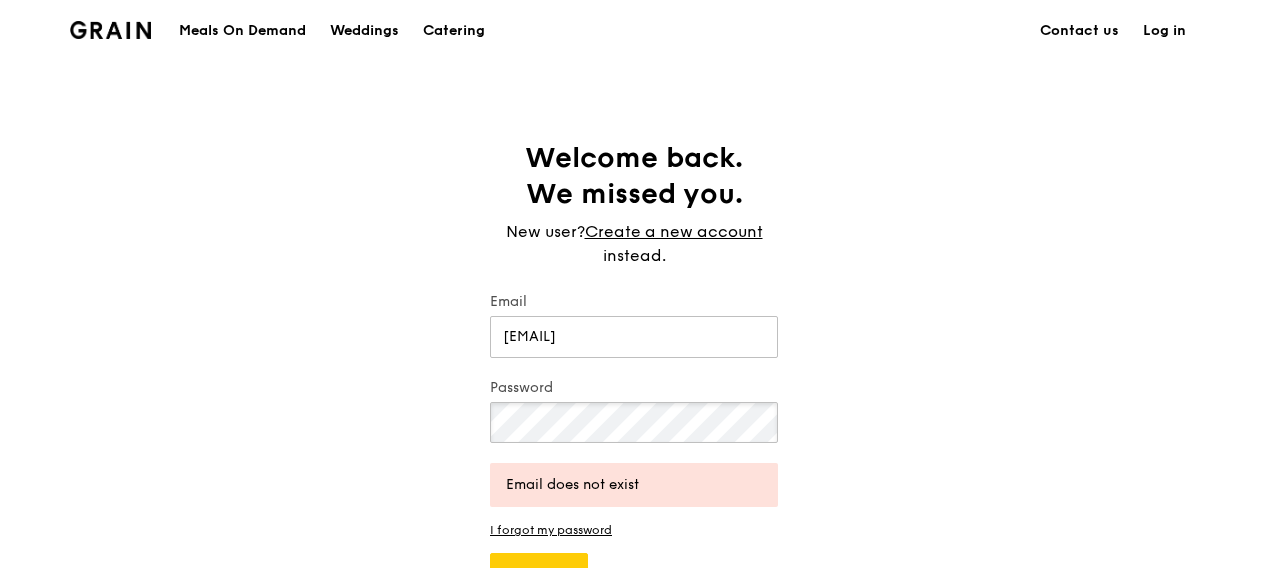 click on "Welcome back. We missed you. New user?
Create a new account
instead.
Email
linjwx@sifbi.a-star.edu.sg
Password
Email  does not exist
I forgot my password
Log in" at bounding box center [634, 367] 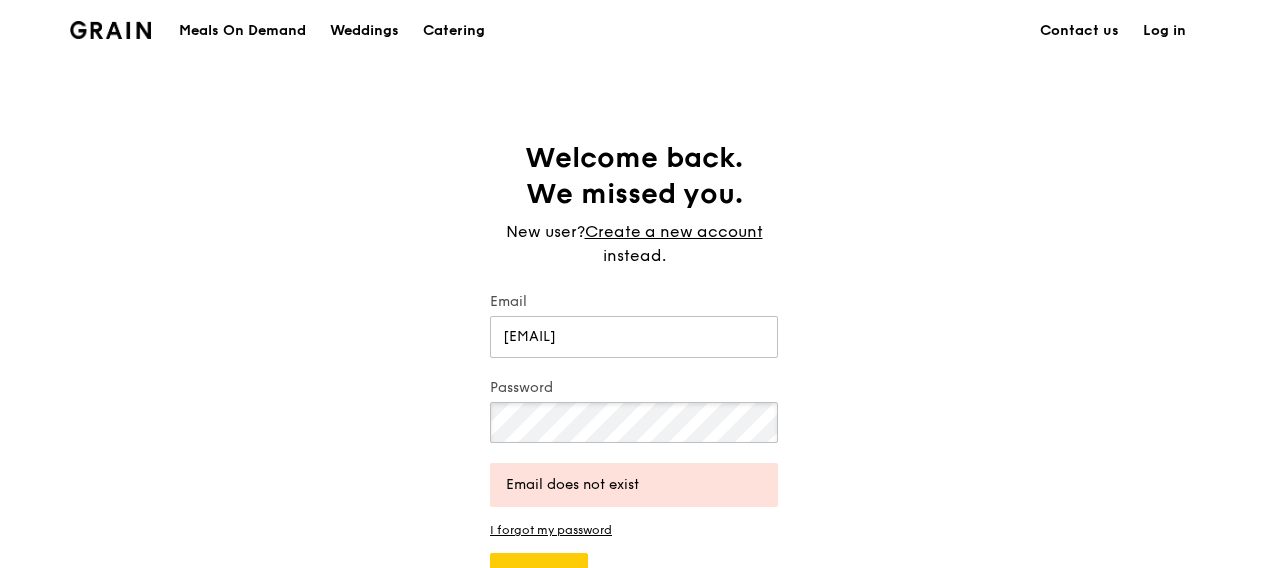 scroll, scrollTop: 200, scrollLeft: 0, axis: vertical 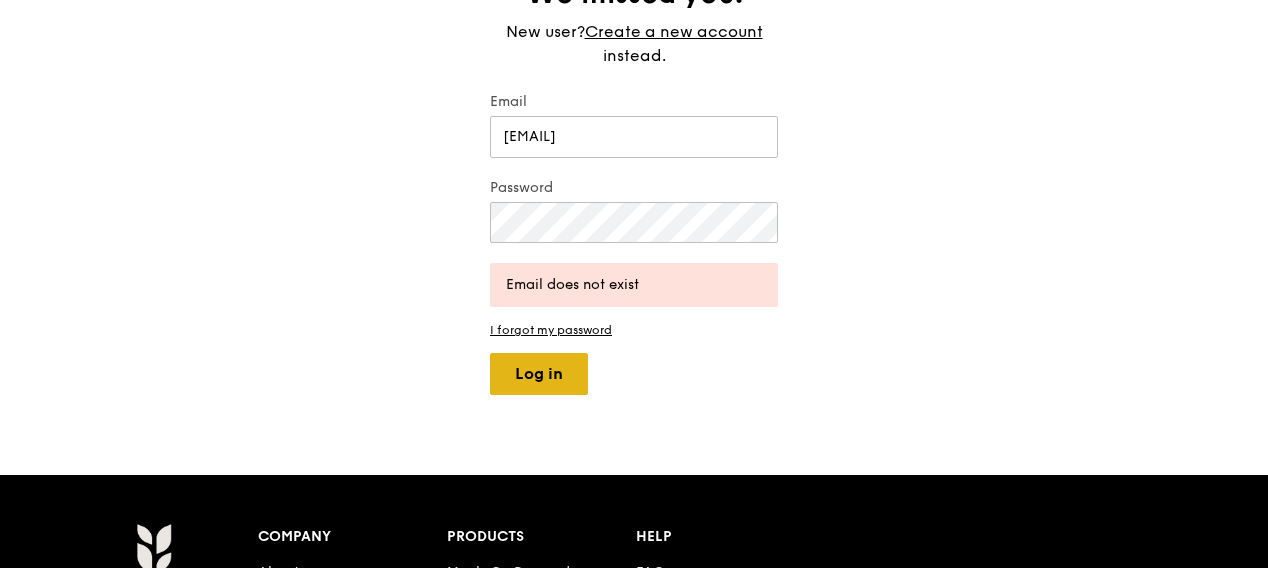 click on "Grain logo
Meals On Demand
Weddings
Catering
Contact us
Log in
Welcome back. We missed you. New user?
Create a new account
instead.
Email
linjwx@sifbi.a-star.edu.sg
Password
Email  does not exist
I forgot my password
Log in
Company
About us
Our people
Our stories
Delivery area
We’re hiring
Products
Meals On Demand
Weddings
Catering
Gallery
Gift Cards" at bounding box center [634, 415] 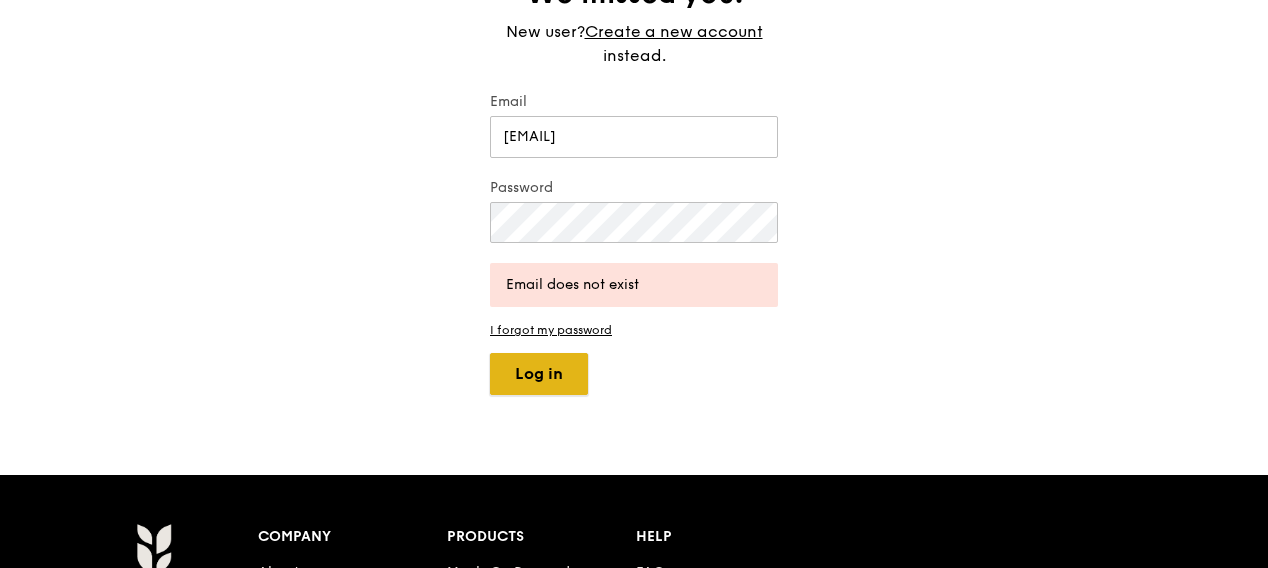 click on "Log in" at bounding box center [539, 374] 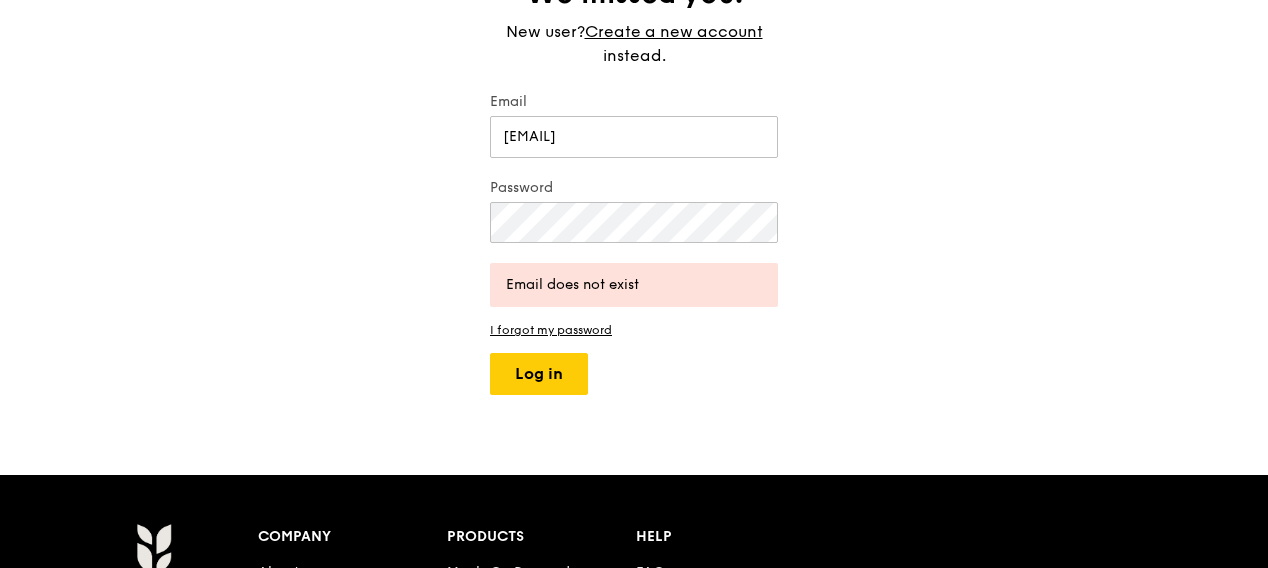 click on "Email
linjwx@sifbi.a-star.edu.sg
Password
Email  does not exist
I forgot my password
Log in" at bounding box center (634, 243) 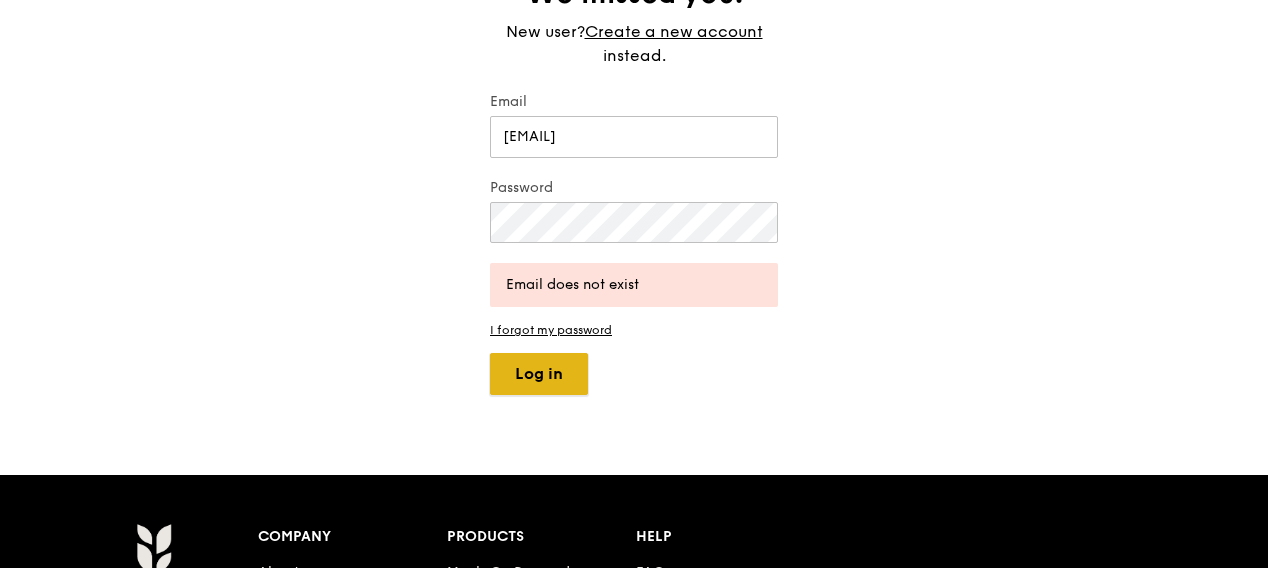click on "Log in" at bounding box center [539, 374] 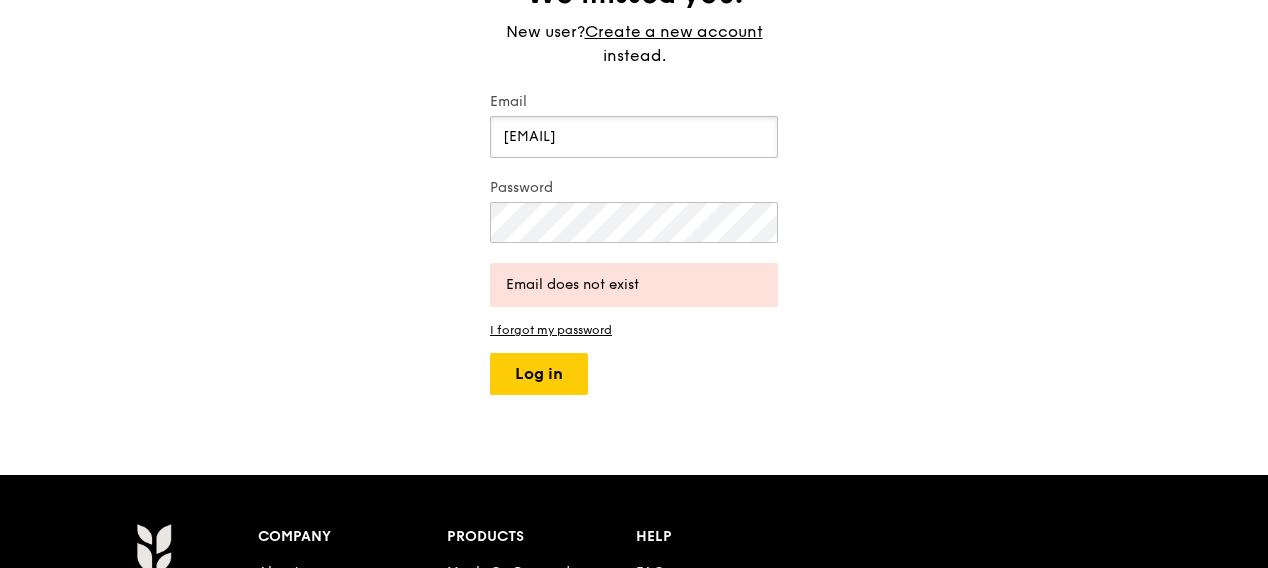 click on "linjwx@sifbi.a-star.edu.sg" at bounding box center [634, 137] 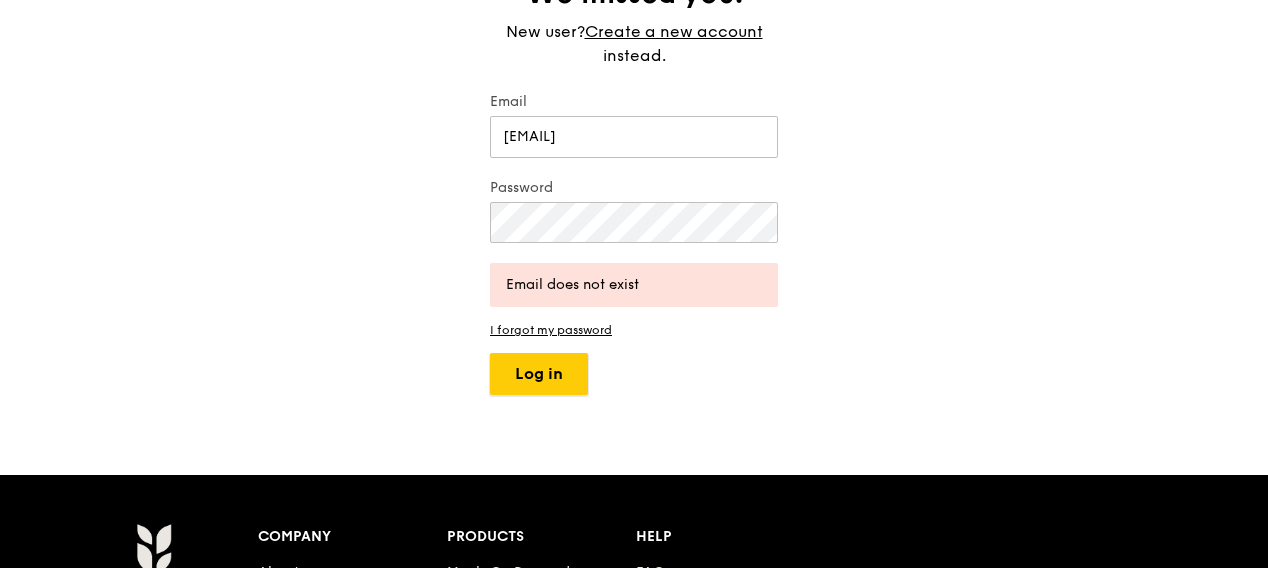 click on "Log in" at bounding box center [539, 374] 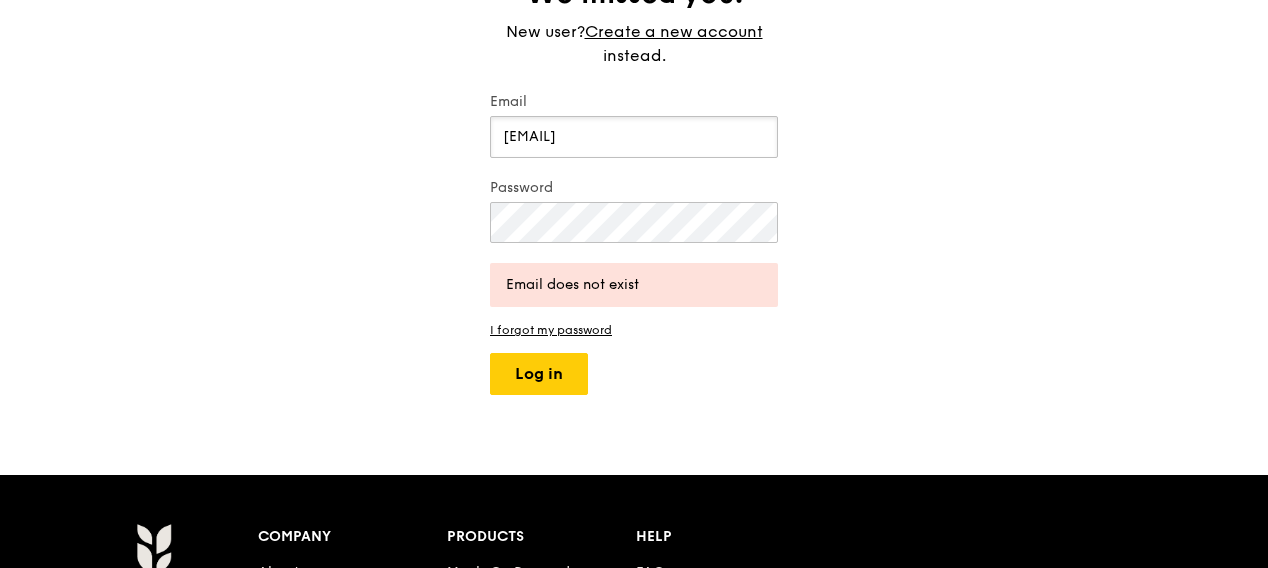 click on "xanthe_lin@sifbi.a-star.edu.sg" at bounding box center [634, 137] 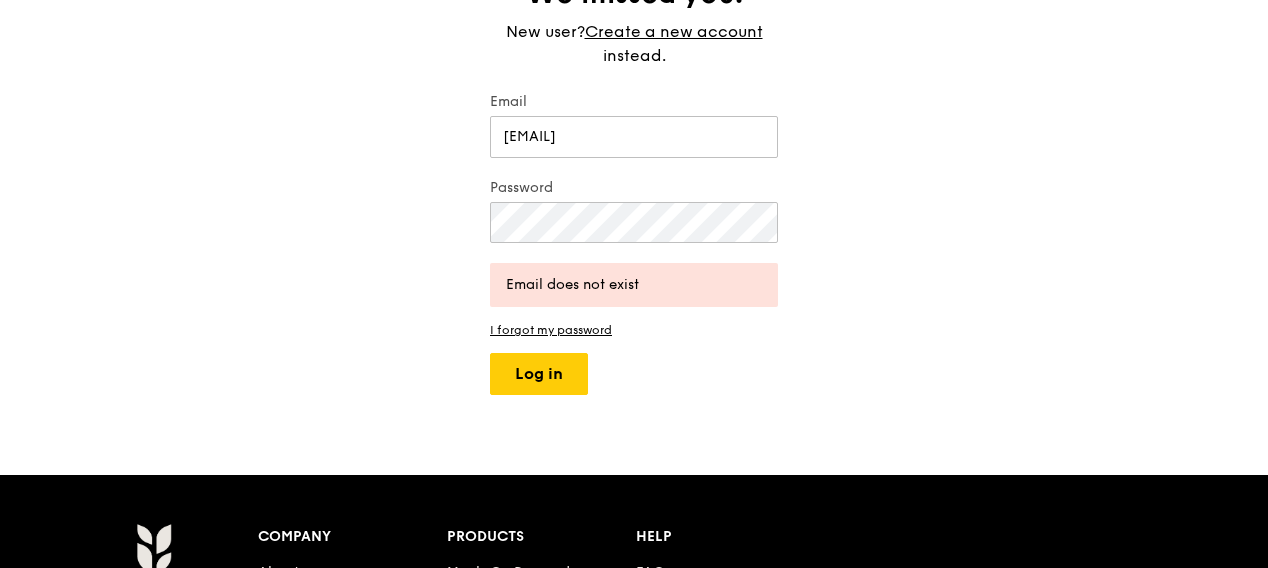 click on "Email
xanthe_lin@a-star.edu.sg
Password
Email  does not exist
I forgot my password
Log in" at bounding box center [634, 243] 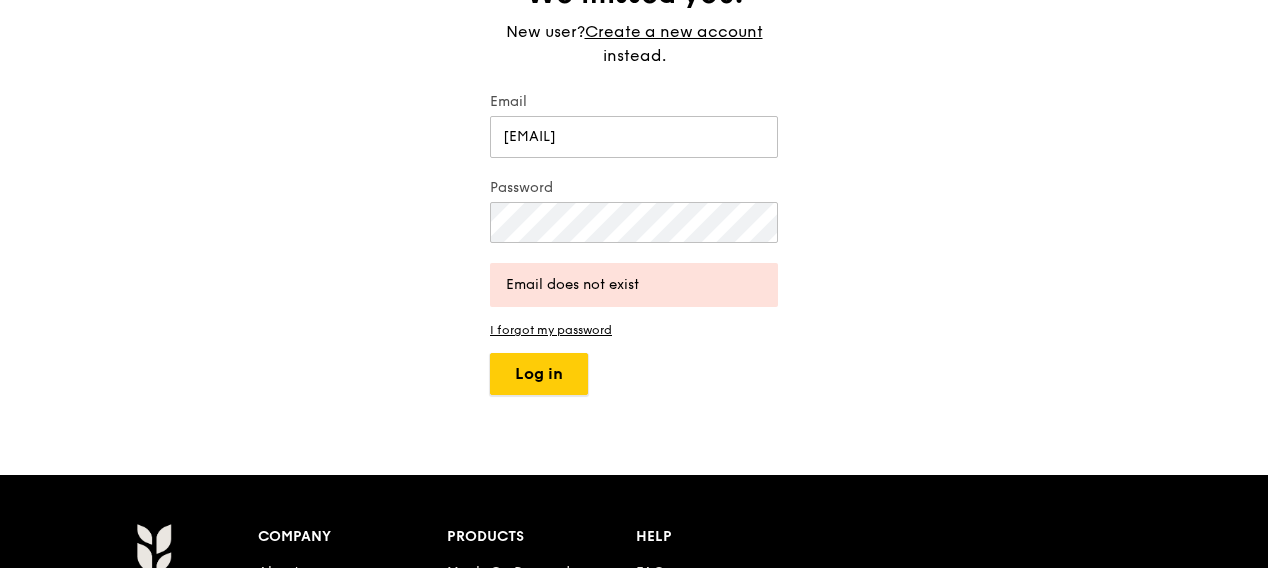 click on "Log in" at bounding box center (539, 374) 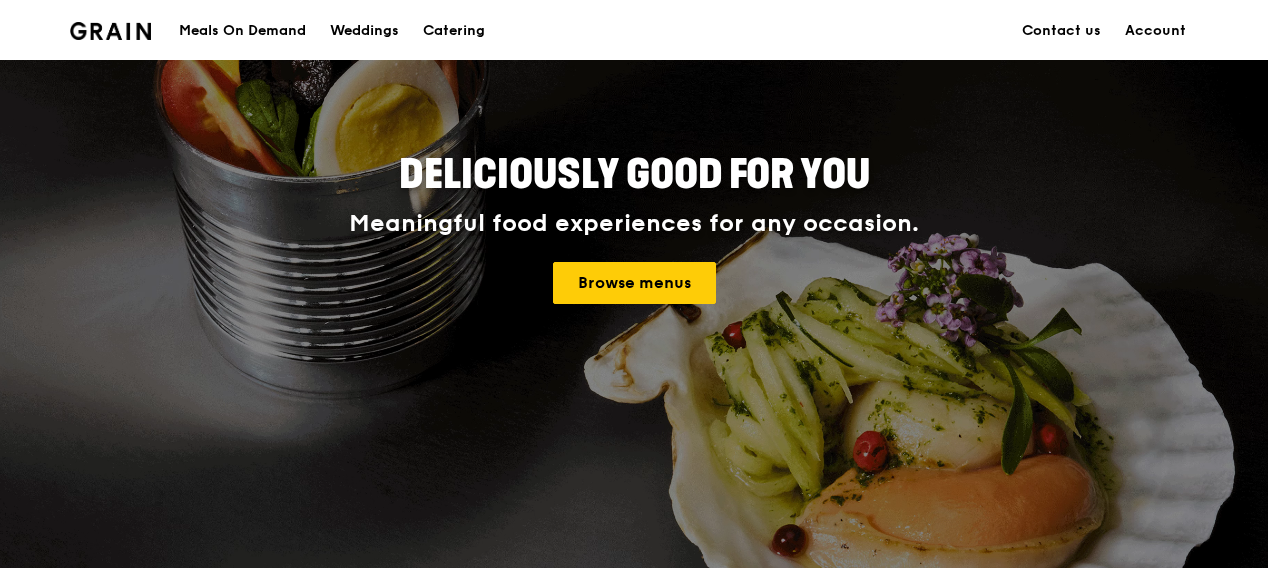 scroll, scrollTop: 0, scrollLeft: 0, axis: both 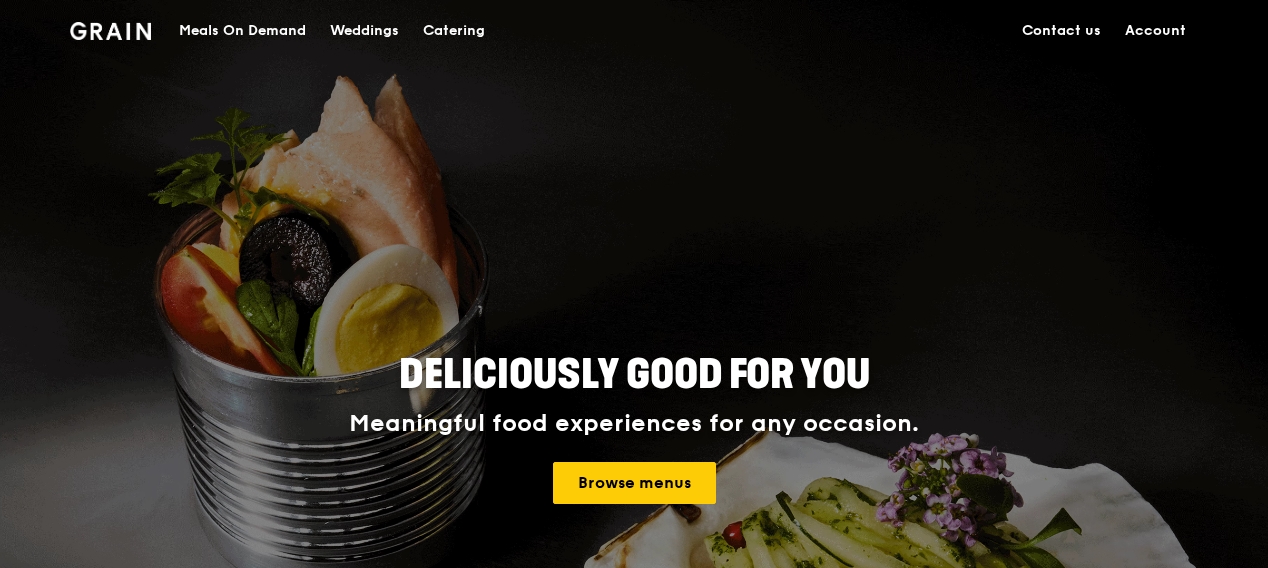 click on "Account" at bounding box center (1155, 31) 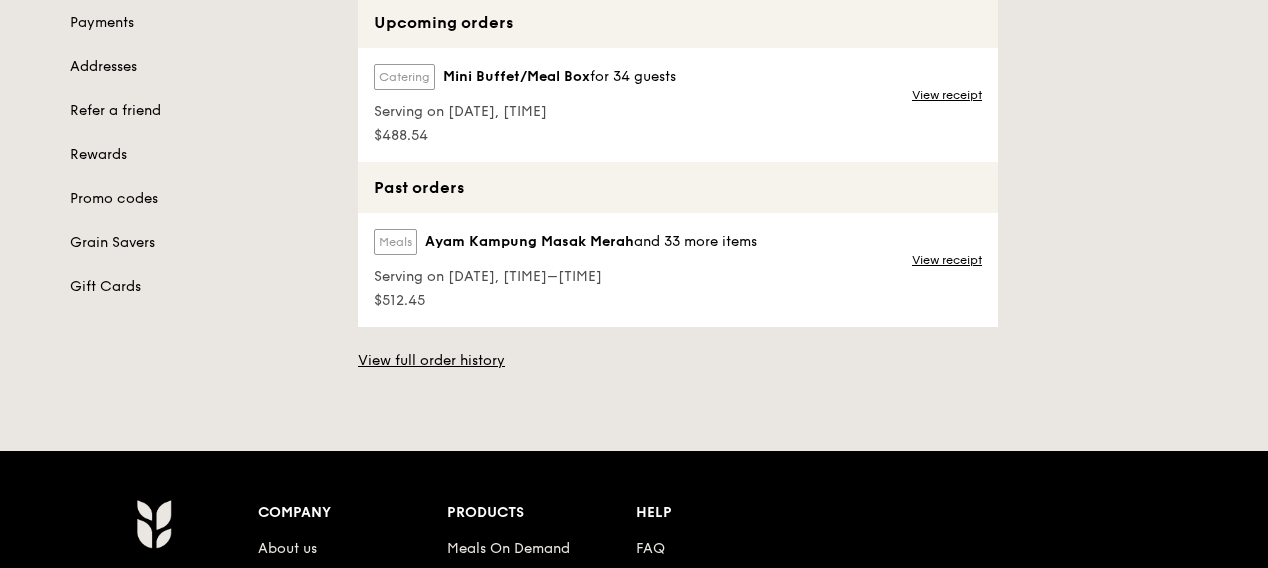 scroll, scrollTop: 200, scrollLeft: 0, axis: vertical 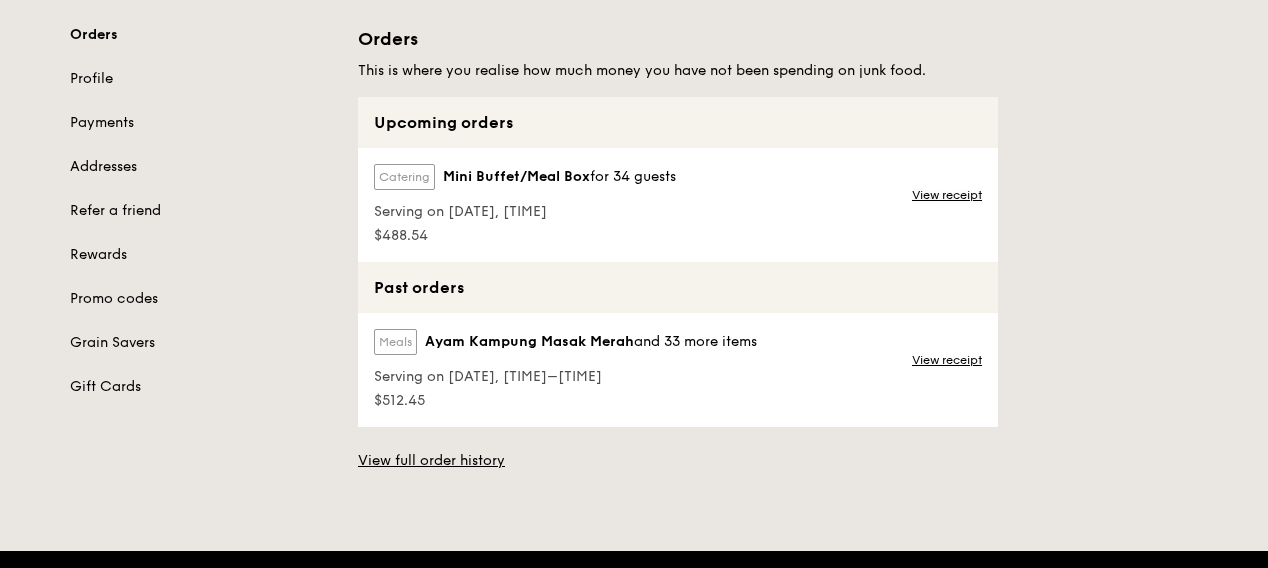click on "View receipt" at bounding box center [947, 195] 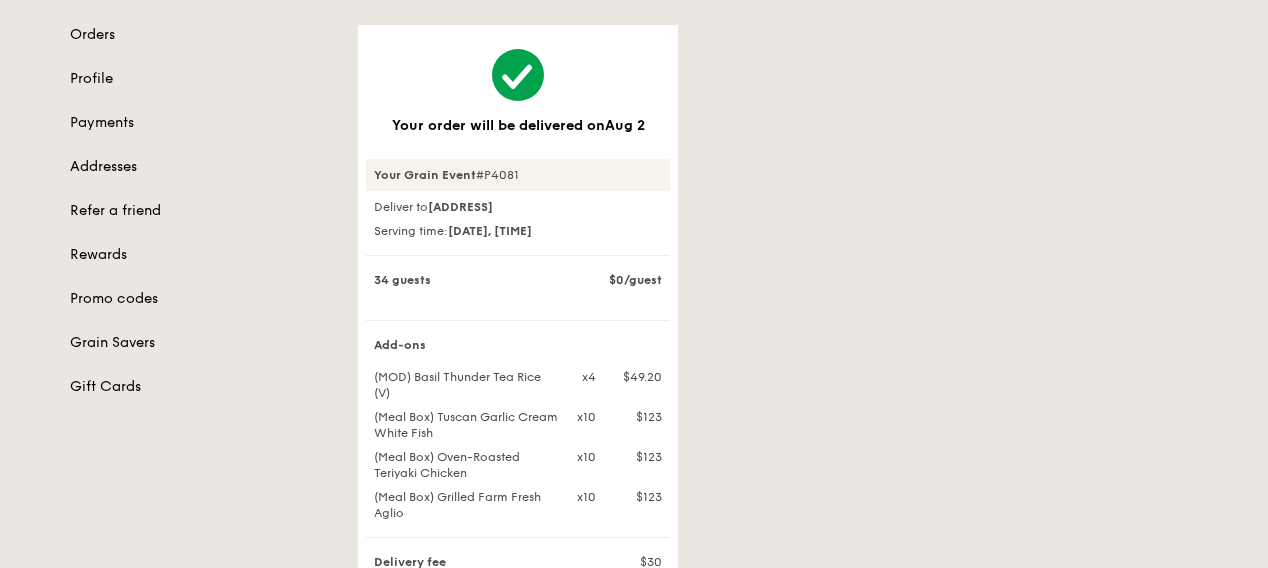 scroll, scrollTop: 300, scrollLeft: 0, axis: vertical 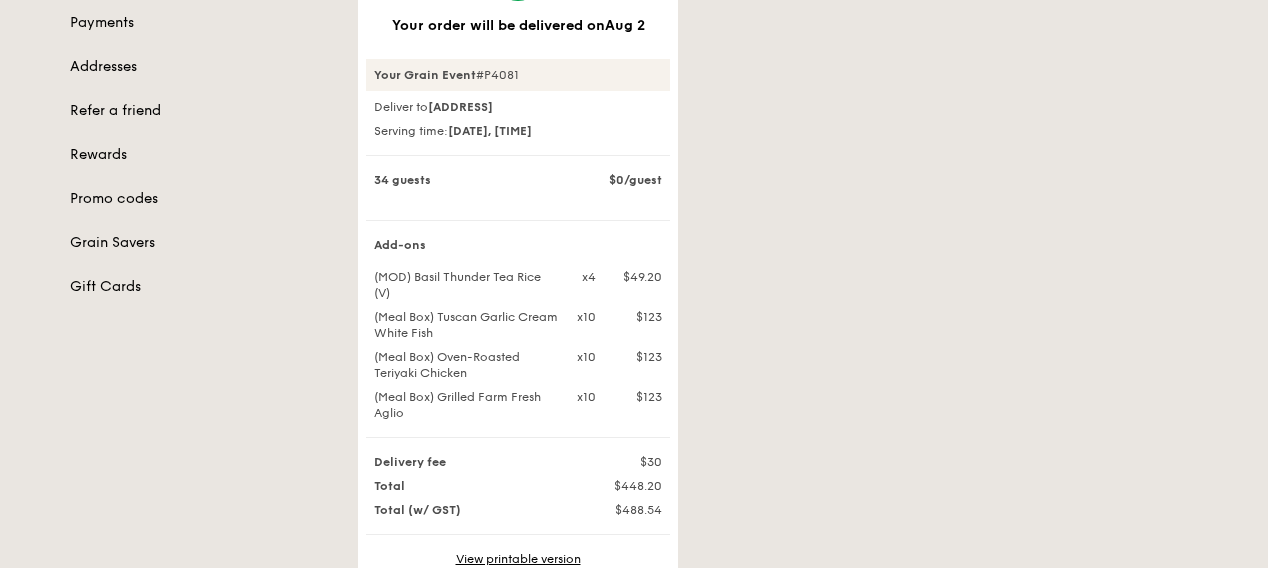 drag, startPoint x: 655, startPoint y: 316, endPoint x: 1164, endPoint y: 210, distance: 519.92017 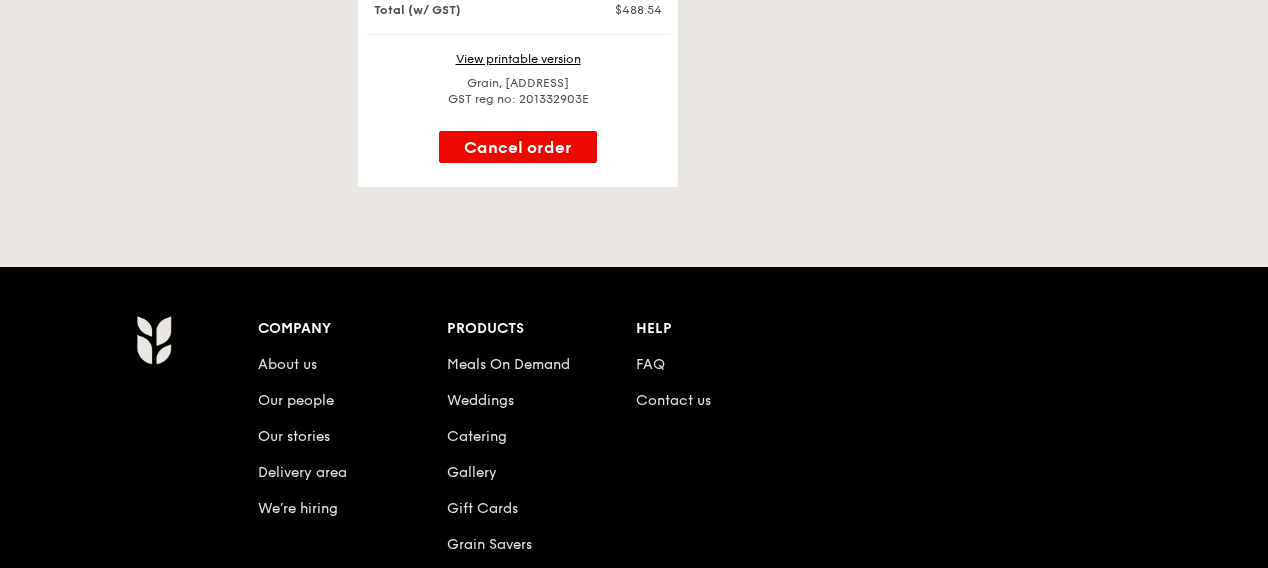 scroll, scrollTop: 200, scrollLeft: 0, axis: vertical 